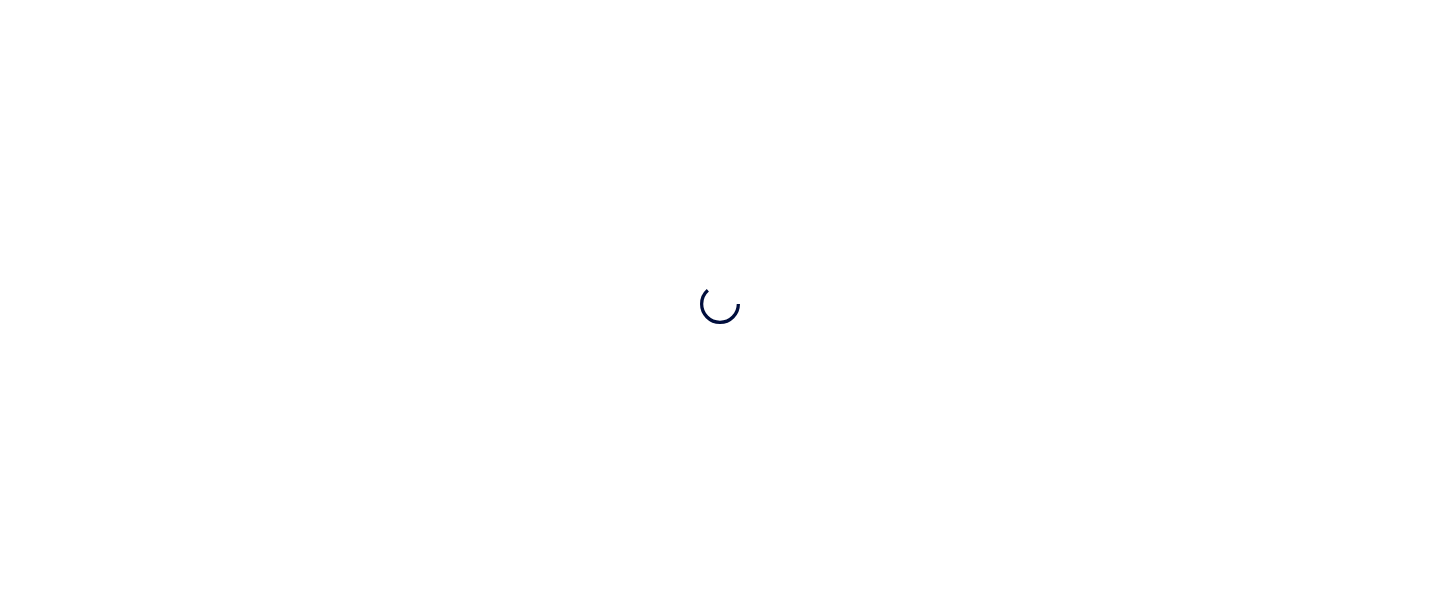 scroll, scrollTop: 0, scrollLeft: 0, axis: both 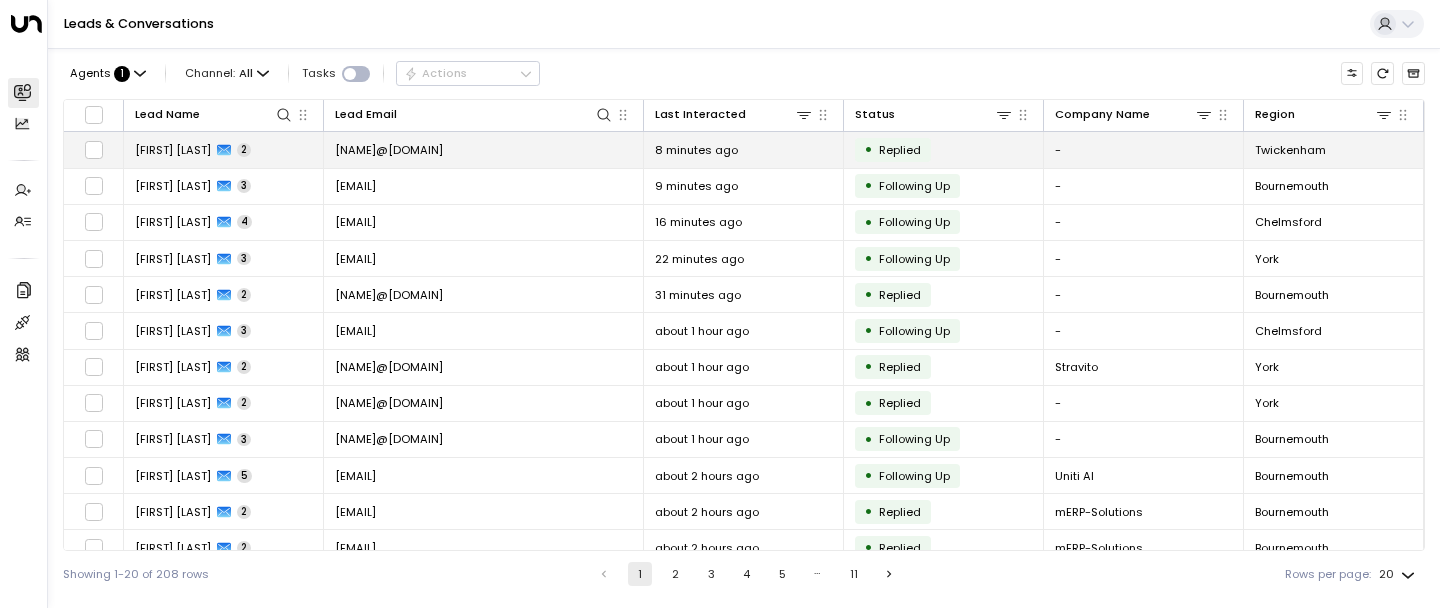 click on "[NAME]@[DOMAIN]" at bounding box center (389, 150) 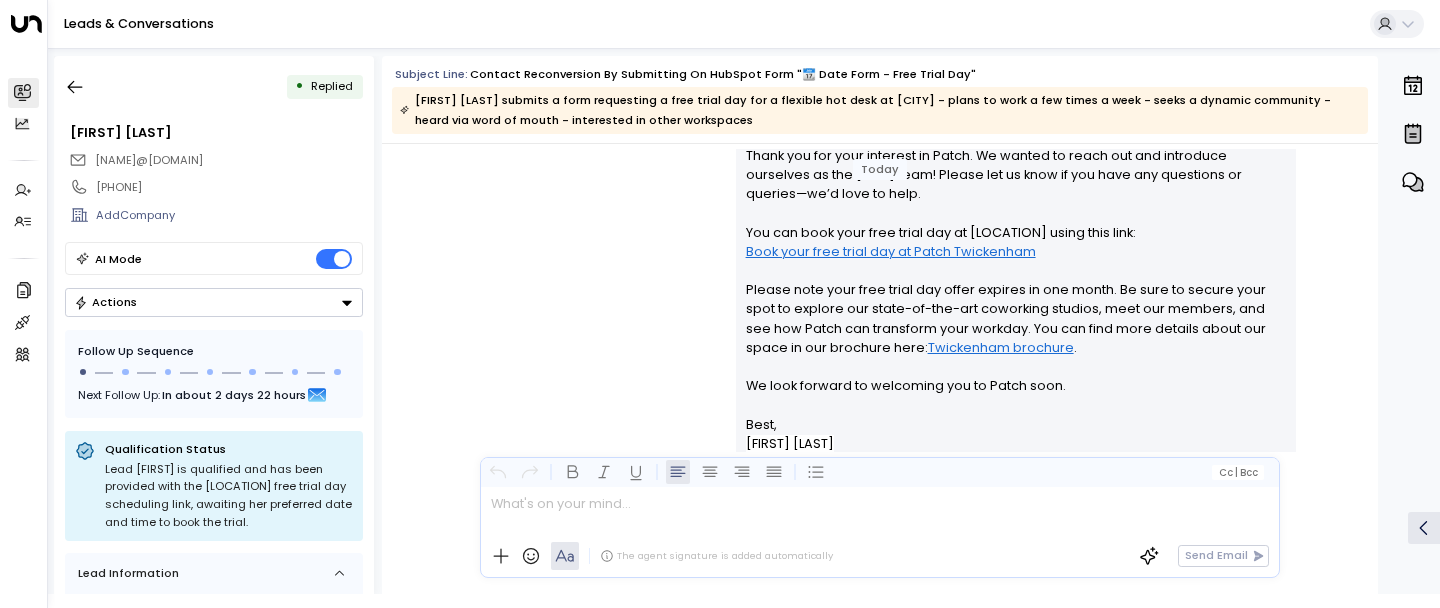 scroll, scrollTop: 1842, scrollLeft: 0, axis: vertical 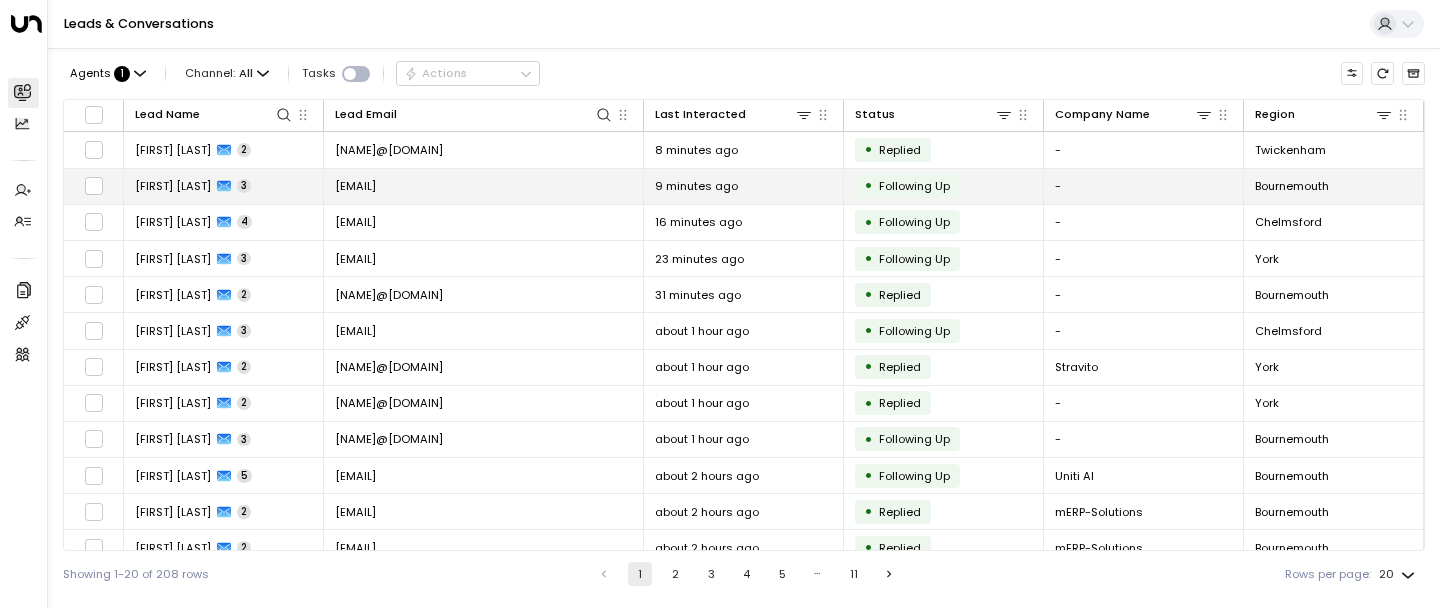 click on "[EMAIL]" at bounding box center (355, 186) 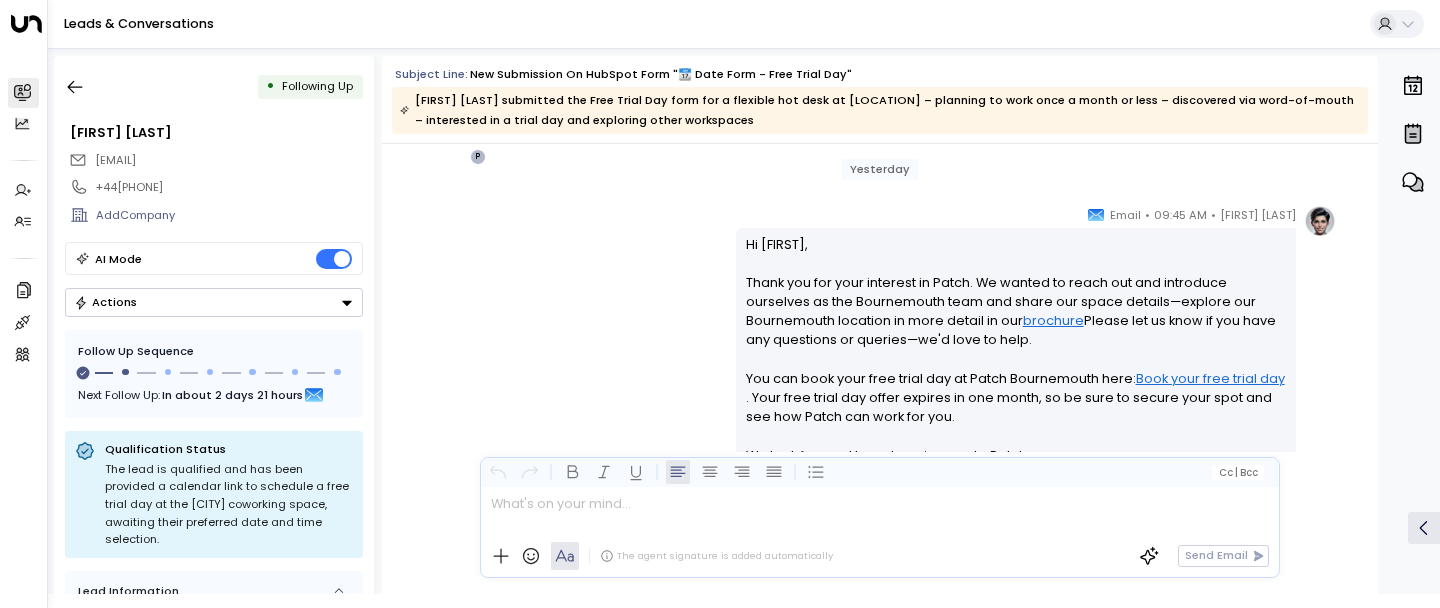 scroll, scrollTop: 1665, scrollLeft: 0, axis: vertical 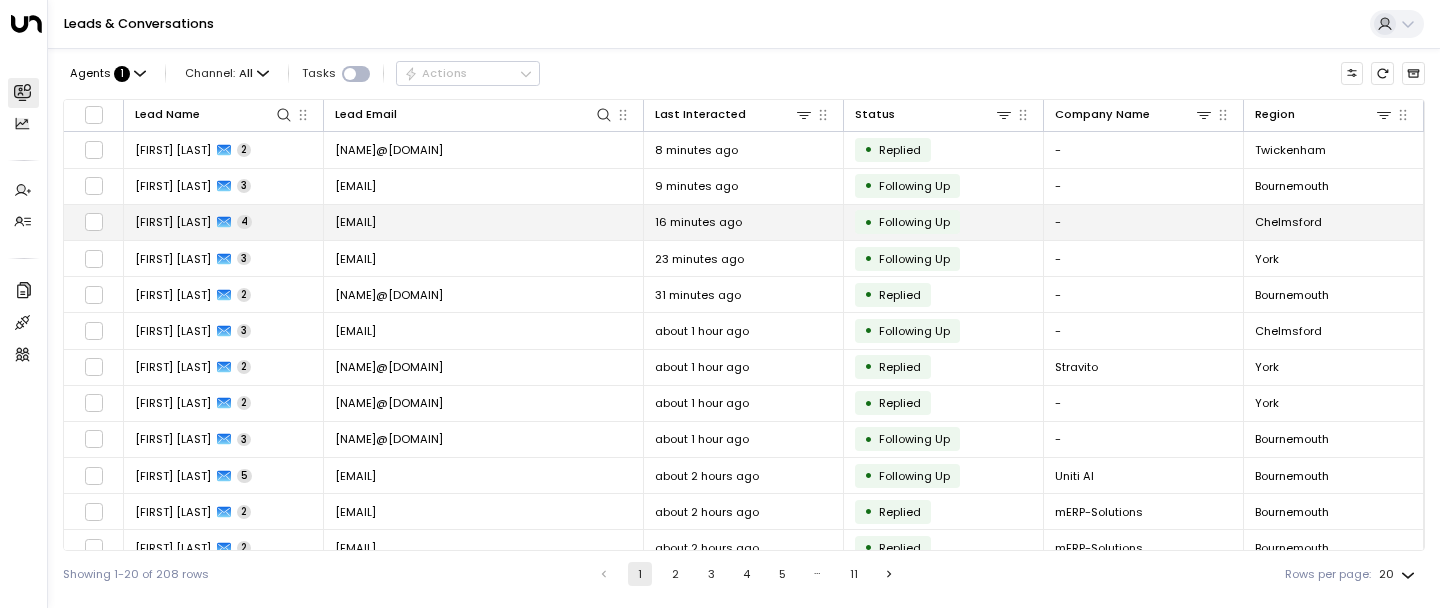 click on "[EMAIL]" at bounding box center [355, 222] 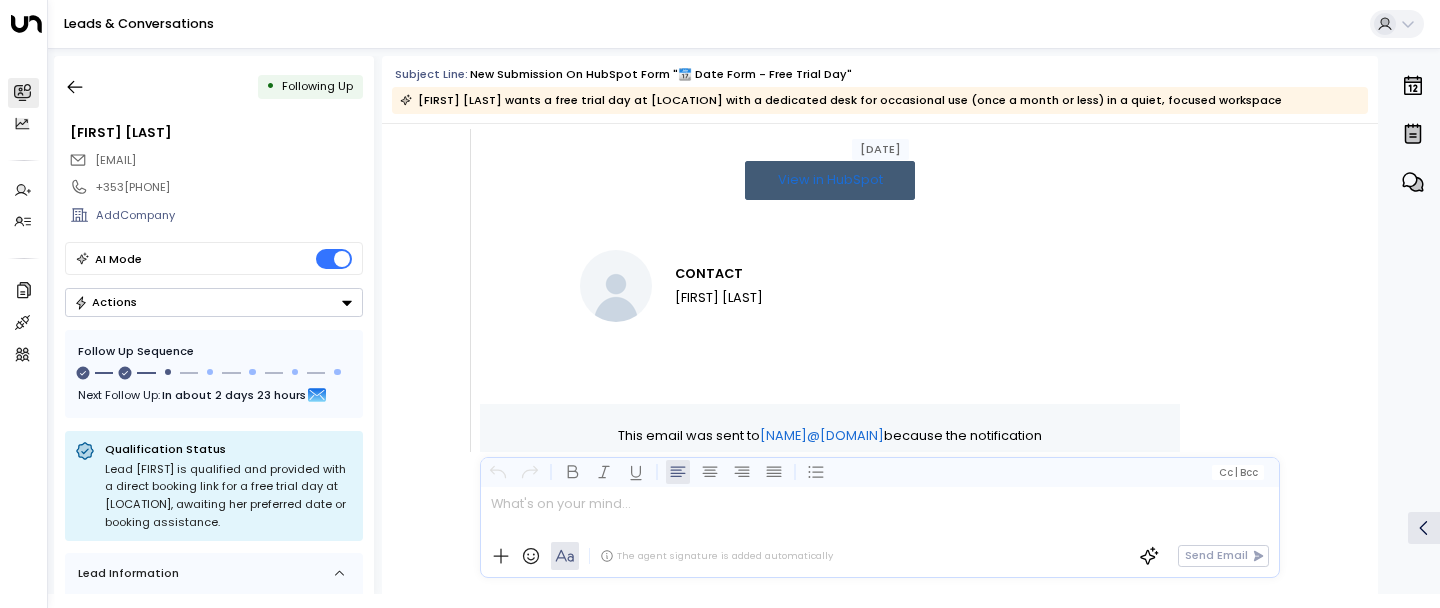 scroll, scrollTop: 745, scrollLeft: 0, axis: vertical 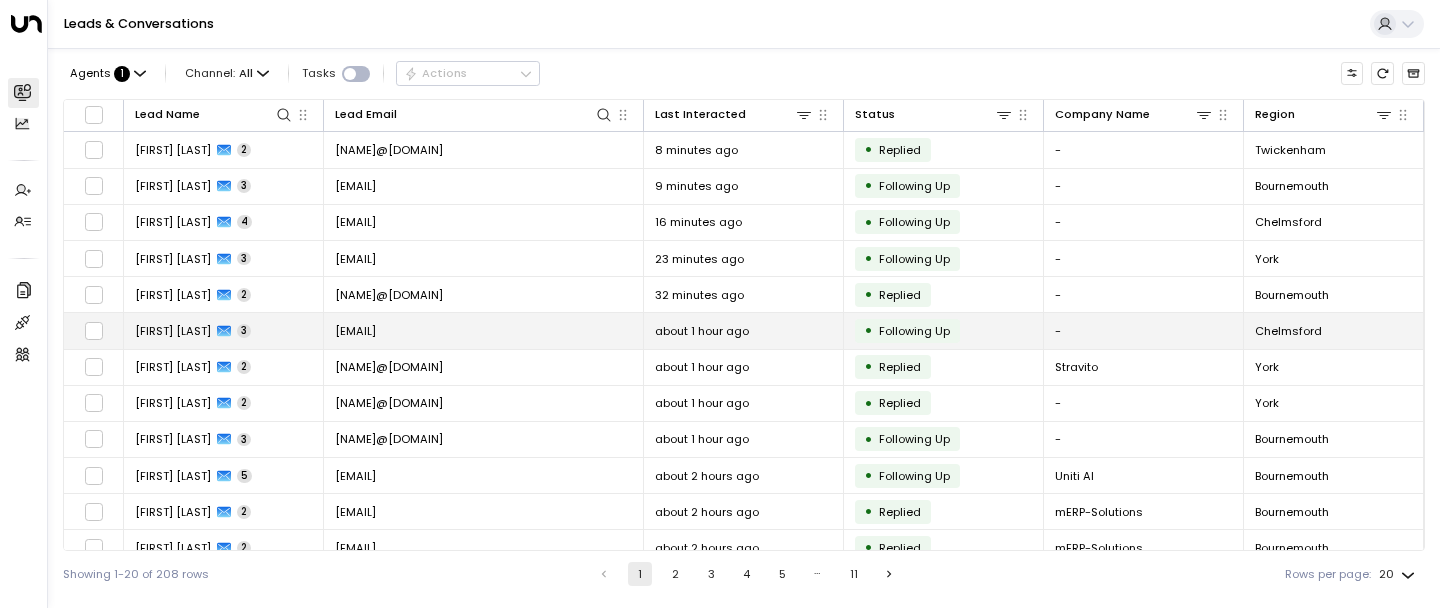 click on "[EMAIL]" at bounding box center [355, 331] 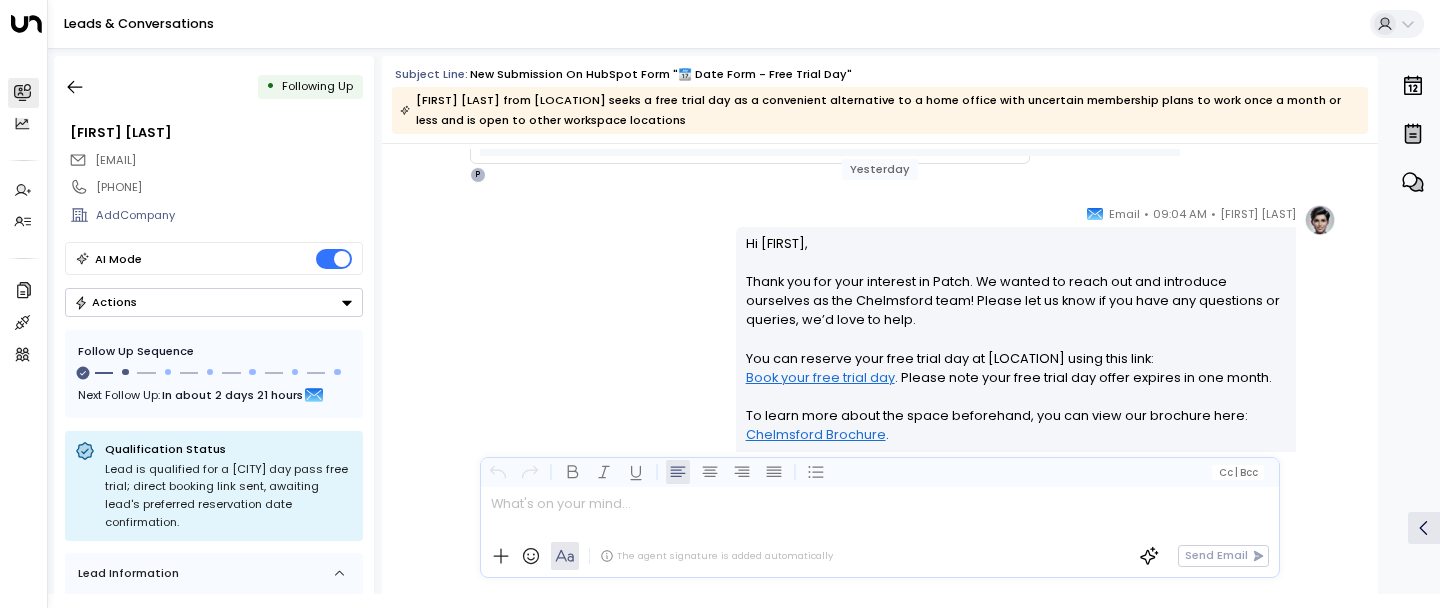 scroll, scrollTop: 1564, scrollLeft: 0, axis: vertical 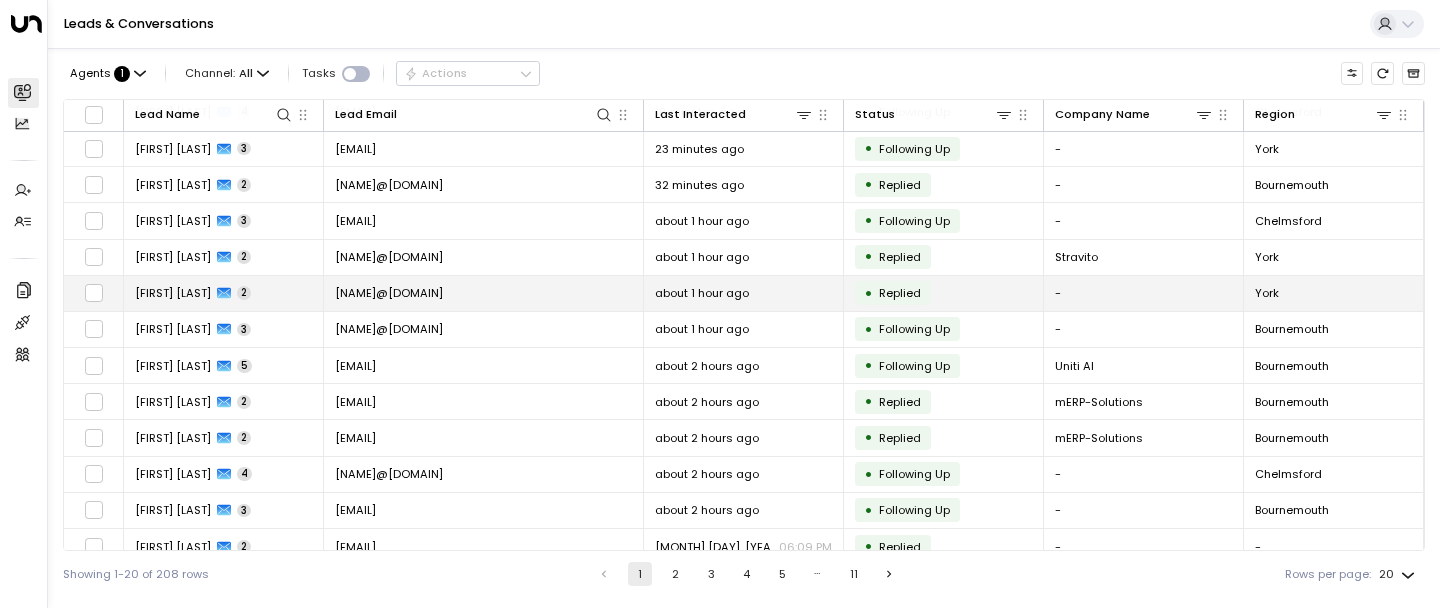 click on "[NAME]@[DOMAIN]" at bounding box center (484, 293) 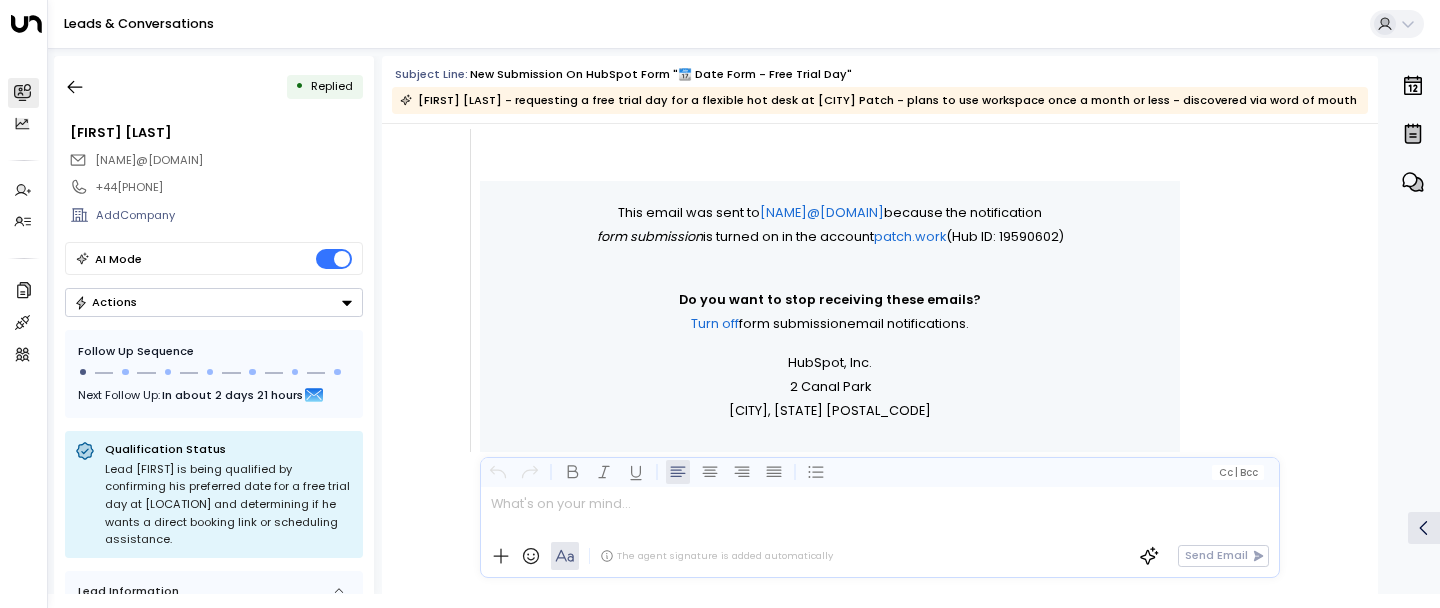 scroll, scrollTop: 1660, scrollLeft: 0, axis: vertical 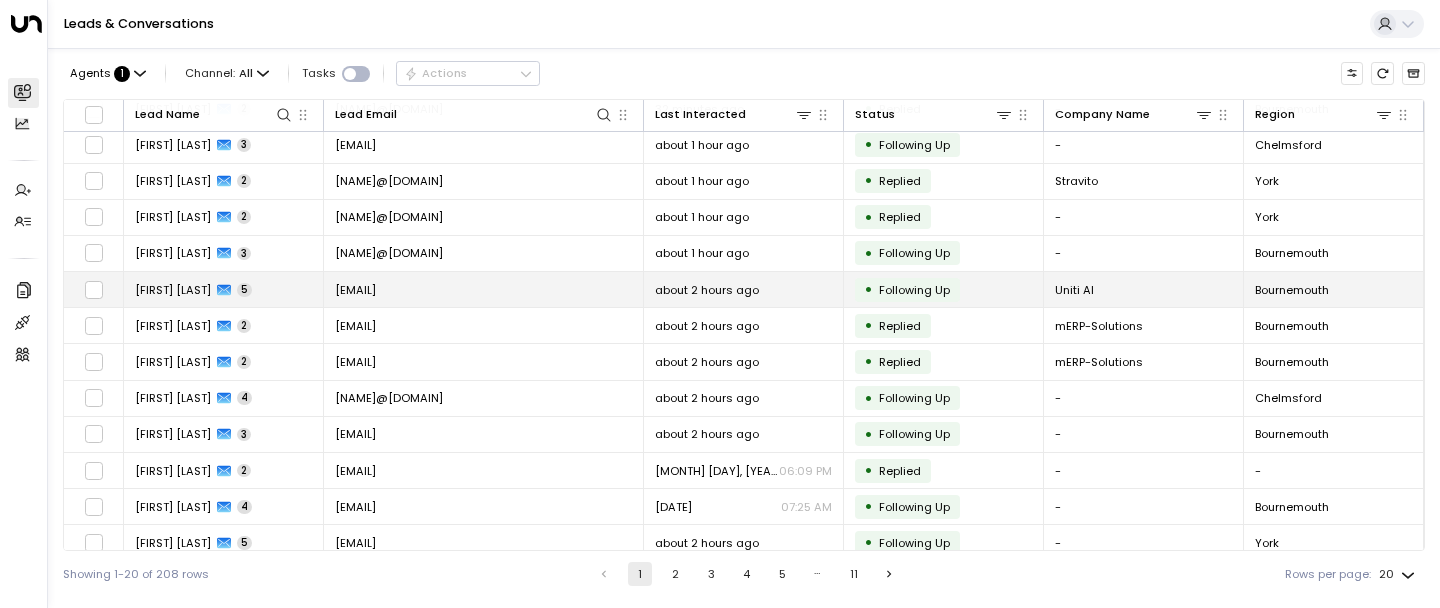 click on "[EMAIL]" at bounding box center (484, 289) 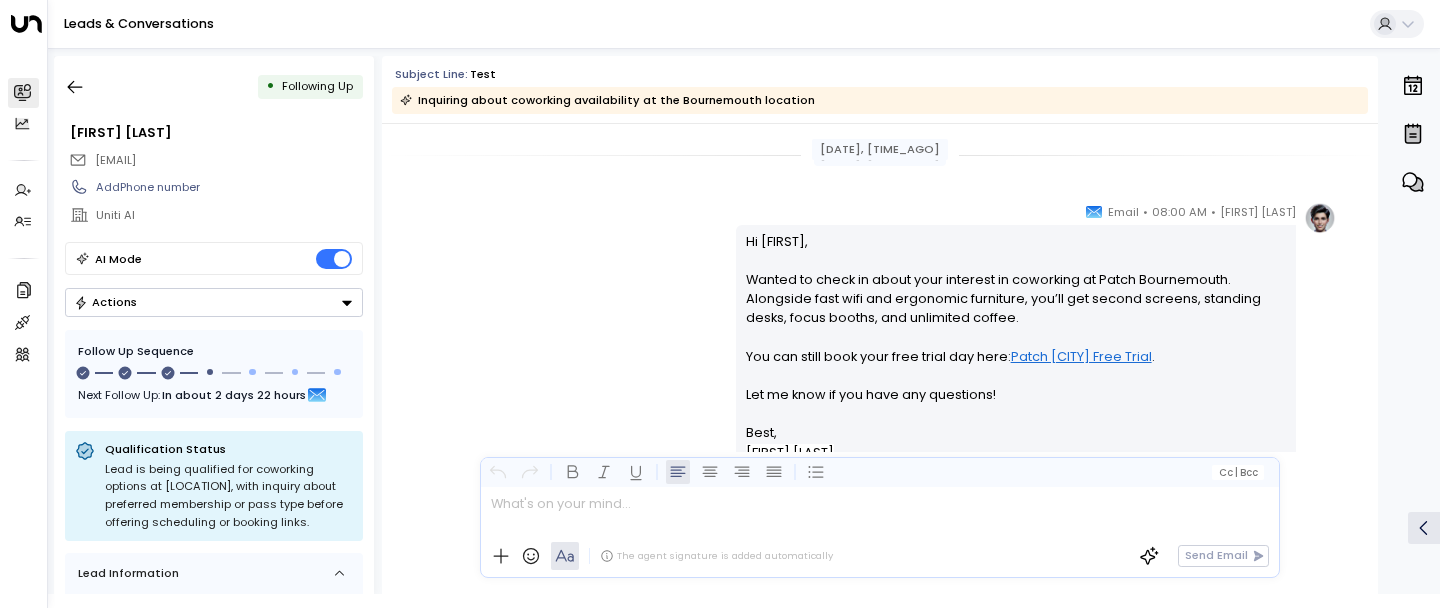scroll, scrollTop: 1193, scrollLeft: 0, axis: vertical 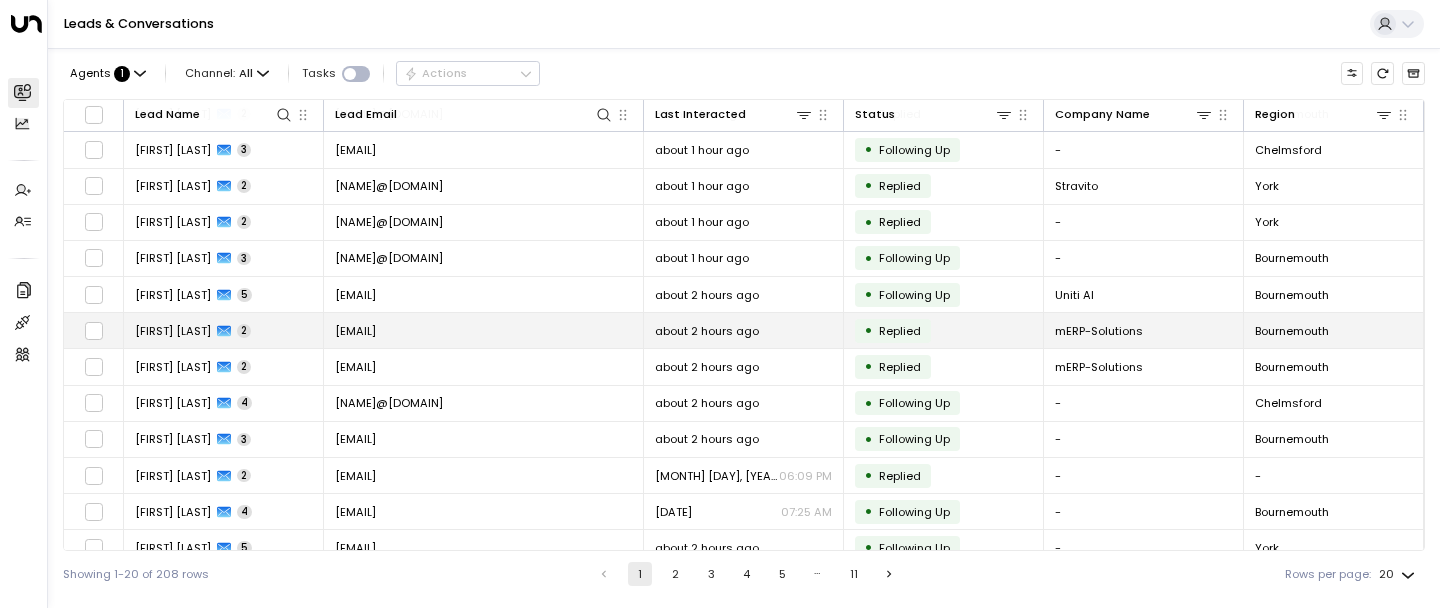 click on "[EMAIL]" at bounding box center (484, 330) 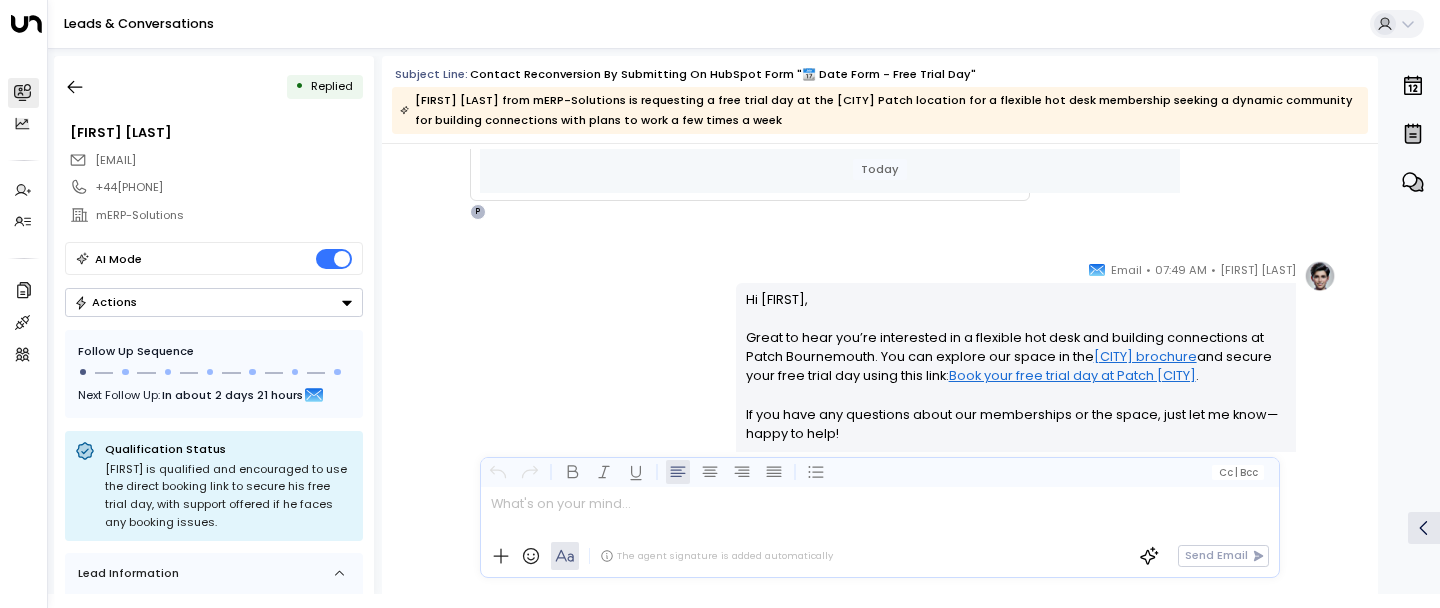 scroll, scrollTop: 1746, scrollLeft: 0, axis: vertical 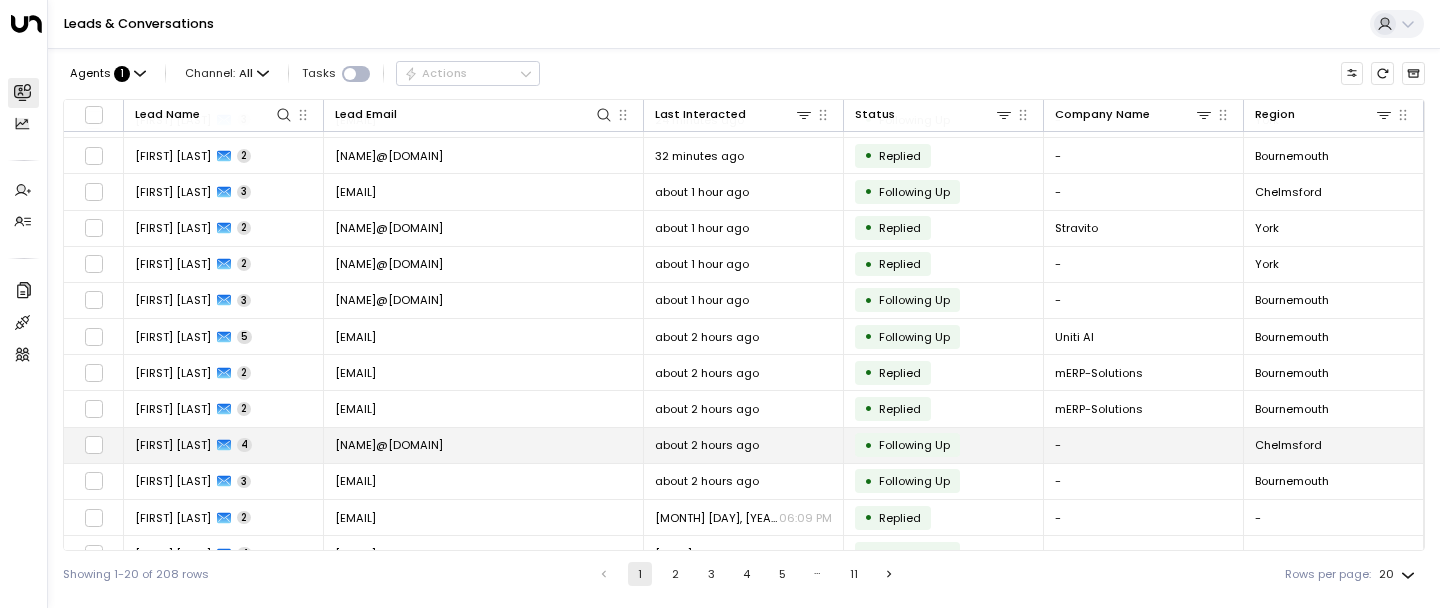 click on "[NAME]@[DOMAIN]" at bounding box center (389, 445) 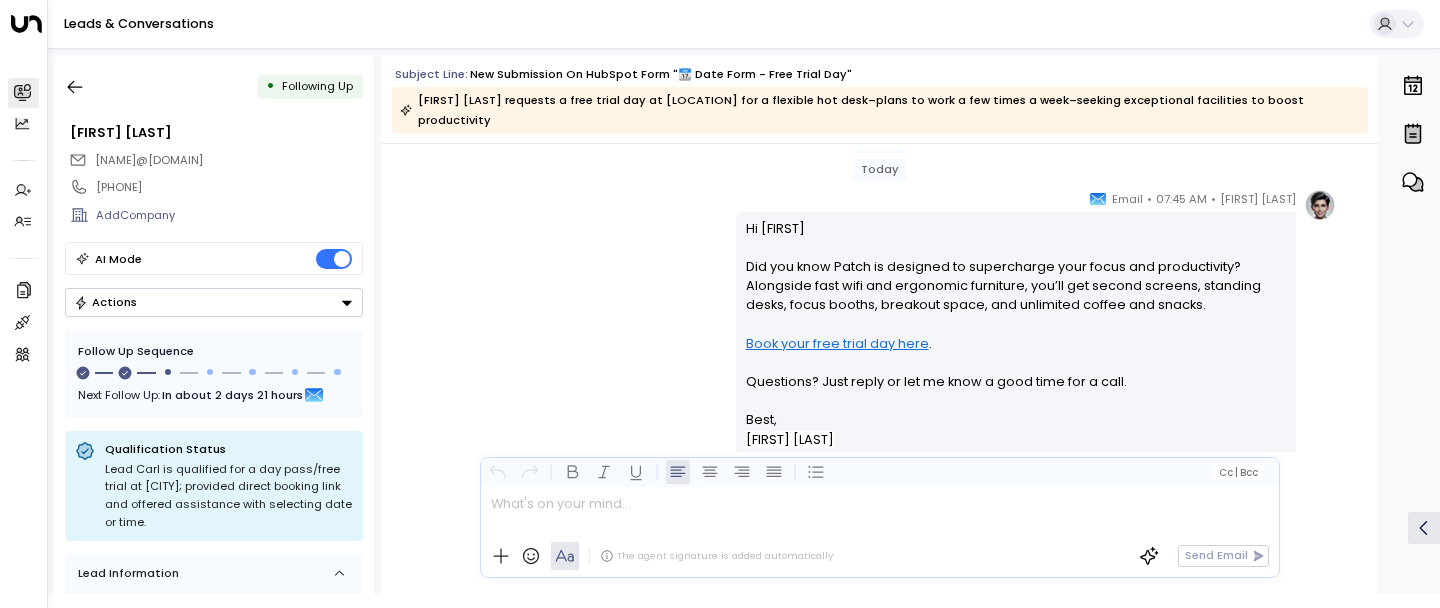 scroll, scrollTop: 2403, scrollLeft: 0, axis: vertical 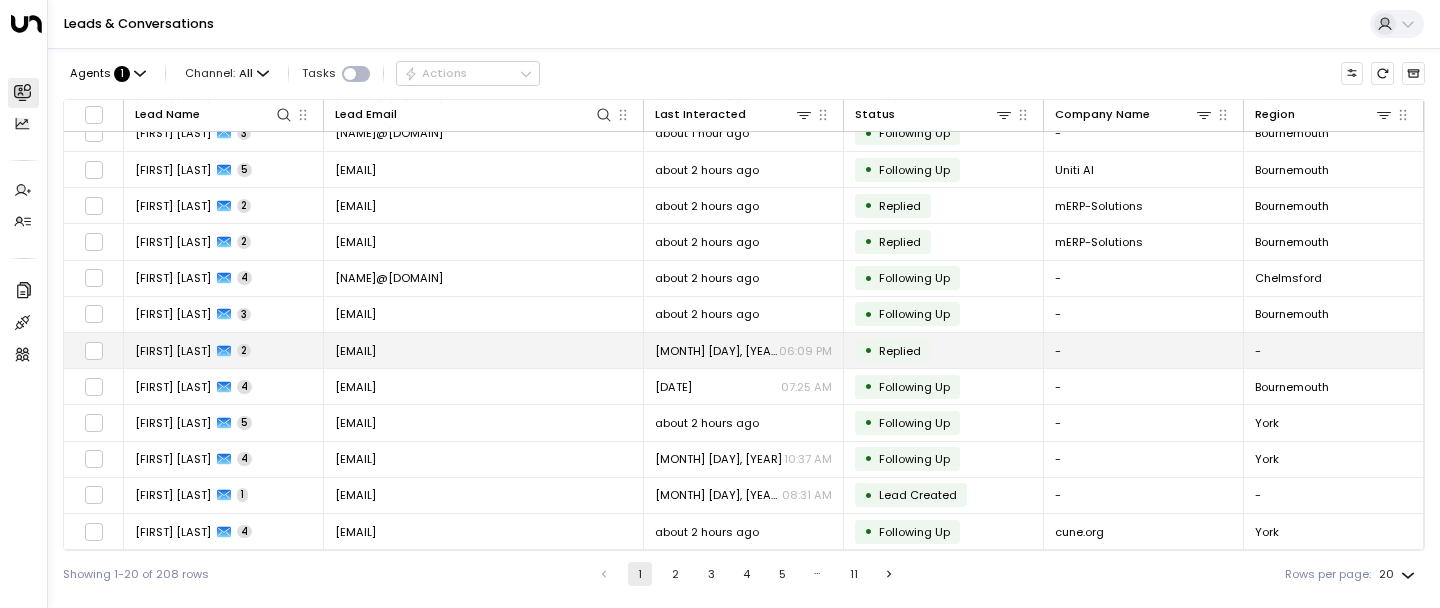 click on "[EMAIL]" at bounding box center (355, 351) 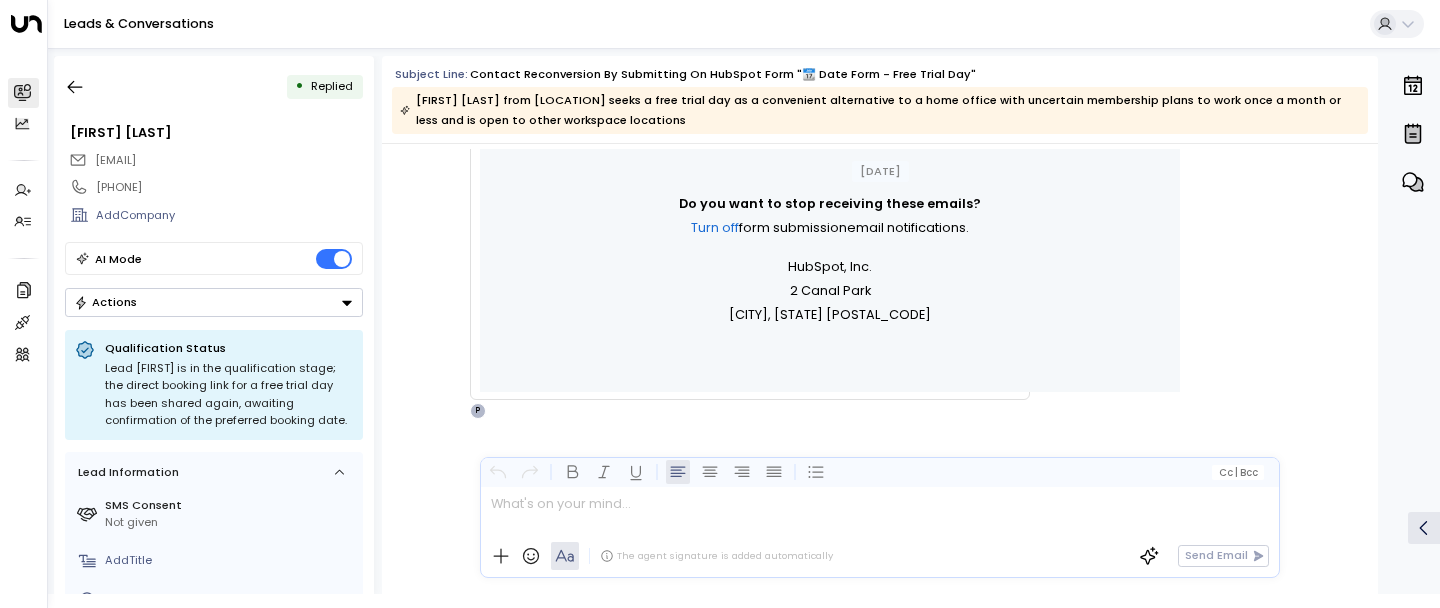 scroll, scrollTop: 1584, scrollLeft: 0, axis: vertical 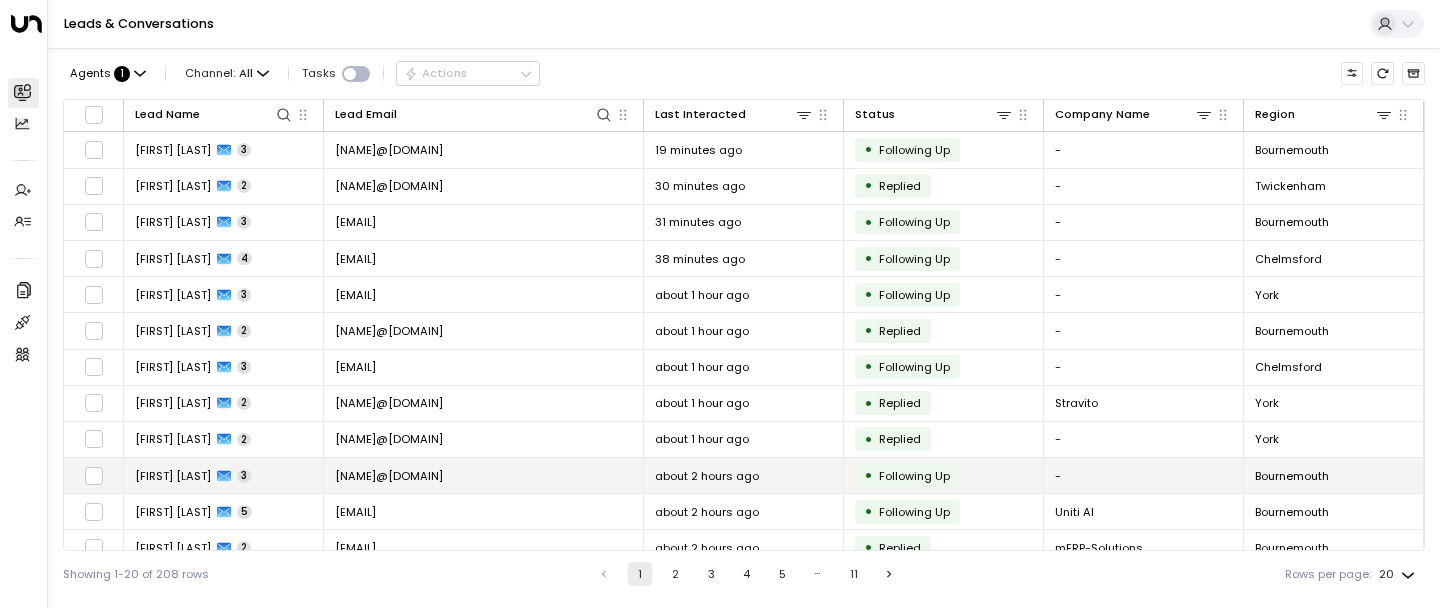 click on "[NAME]@[DOMAIN]" at bounding box center (389, 476) 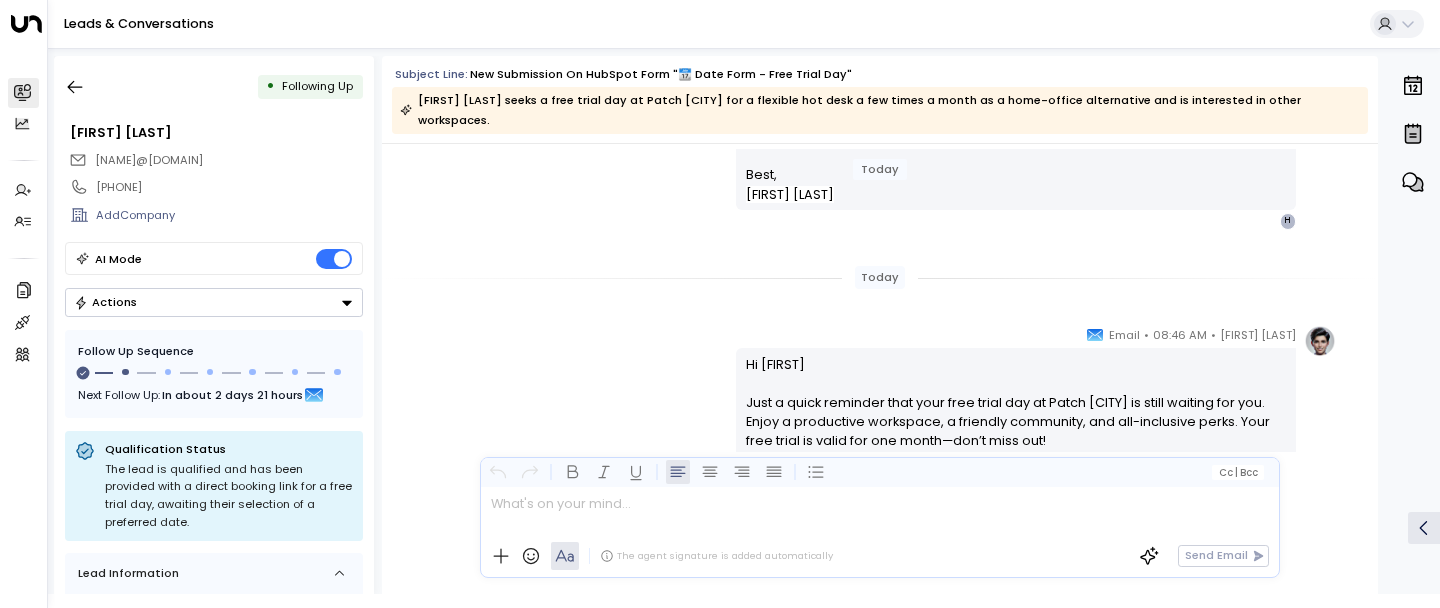 scroll, scrollTop: 2080, scrollLeft: 0, axis: vertical 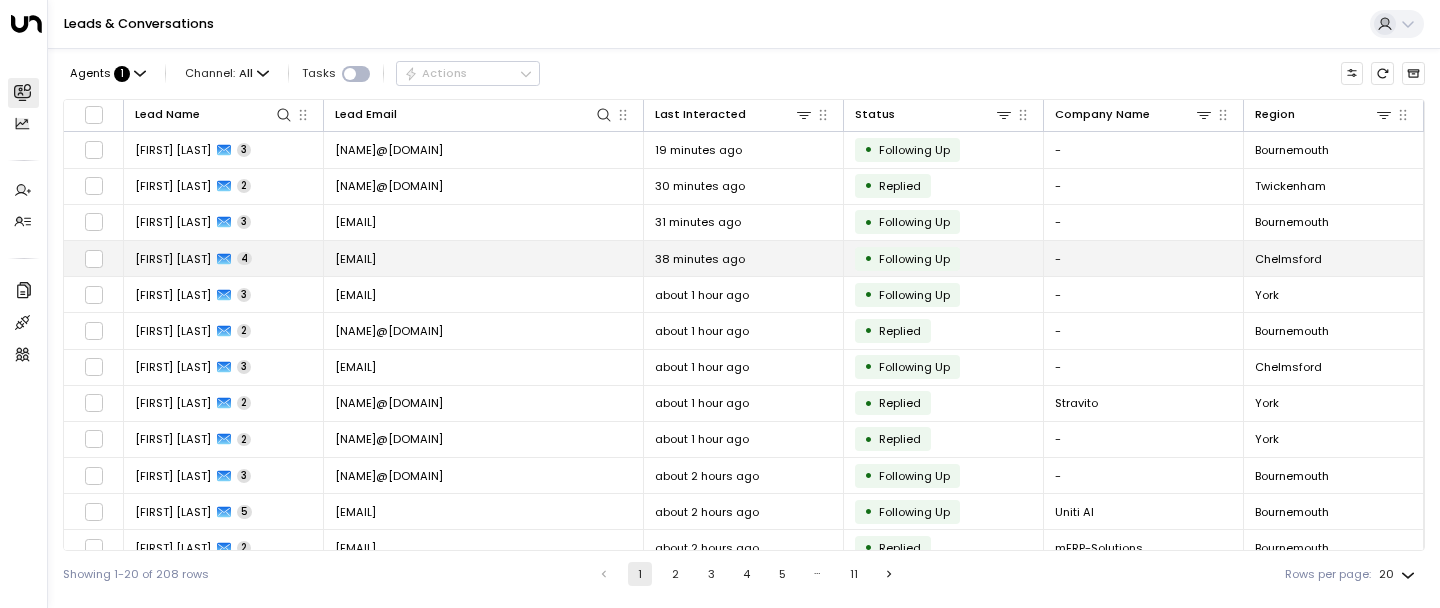 click on "[FIRST] [LAST]" at bounding box center [173, 259] 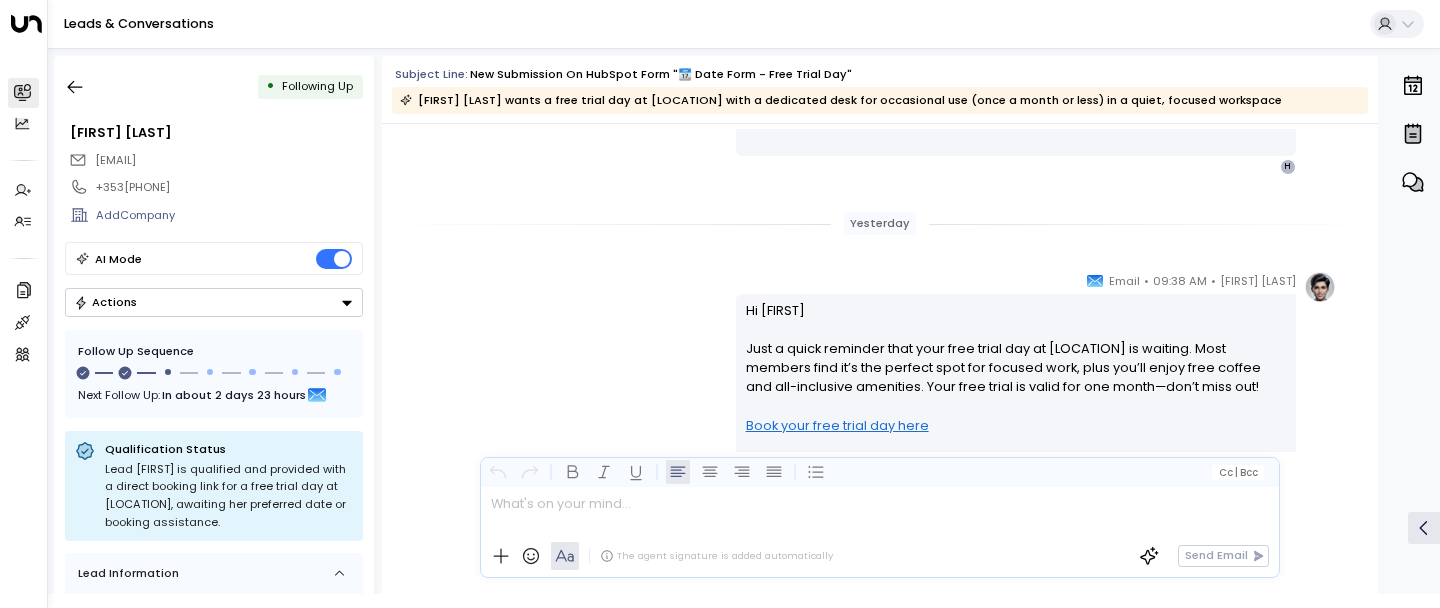 scroll, scrollTop: 2263, scrollLeft: 0, axis: vertical 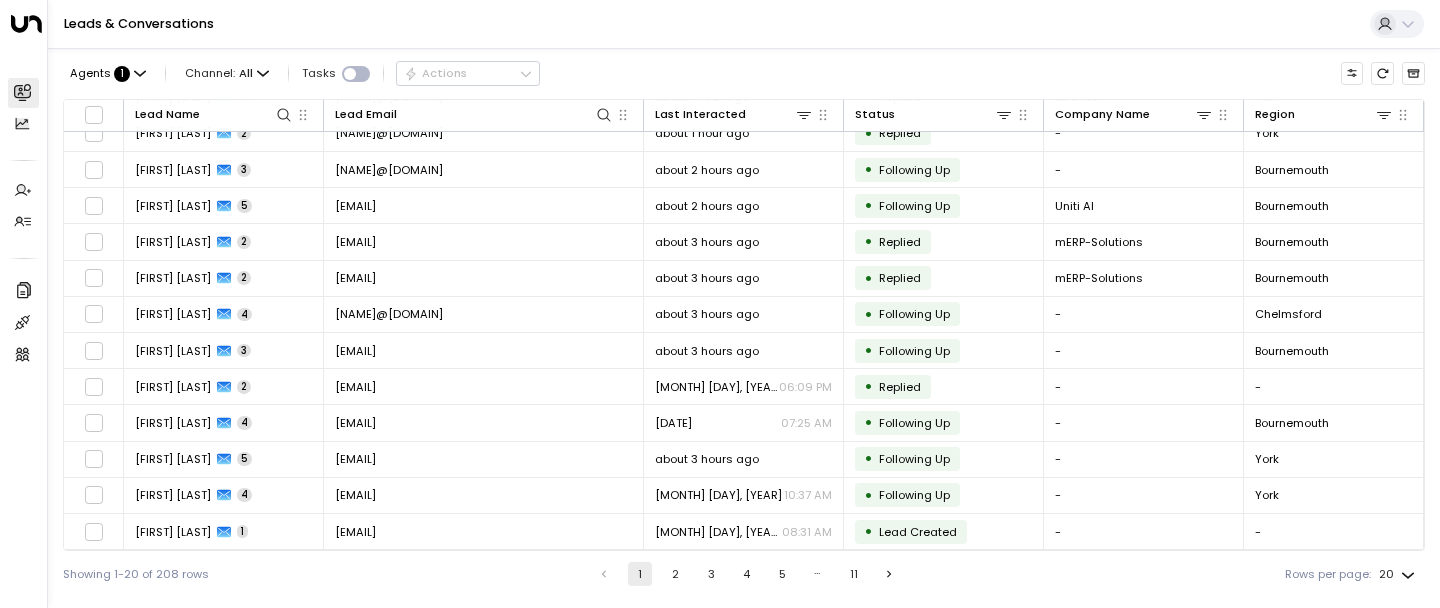 click on "2" at bounding box center [676, 574] 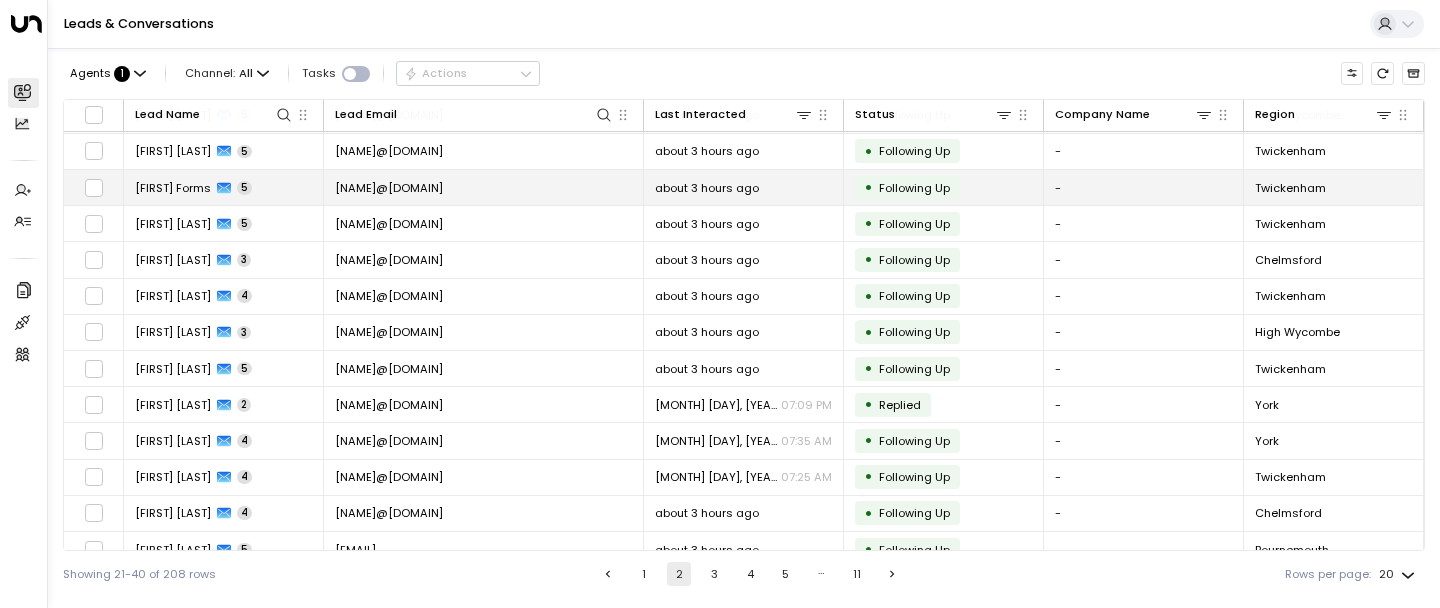 scroll, scrollTop: 311, scrollLeft: 0, axis: vertical 